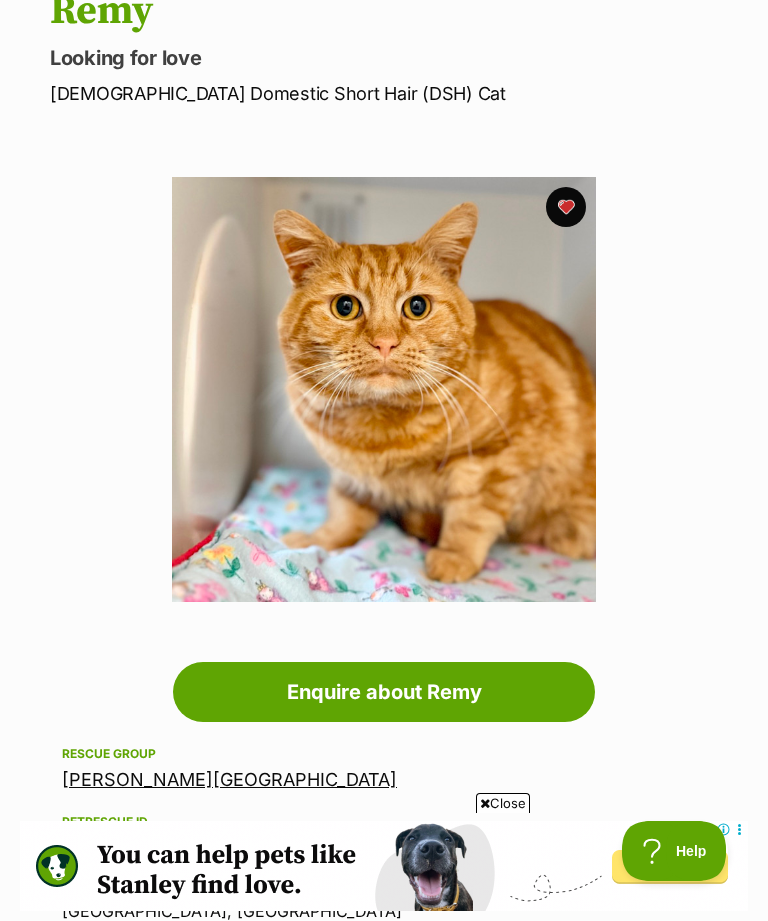 scroll, scrollTop: 0, scrollLeft: 0, axis: both 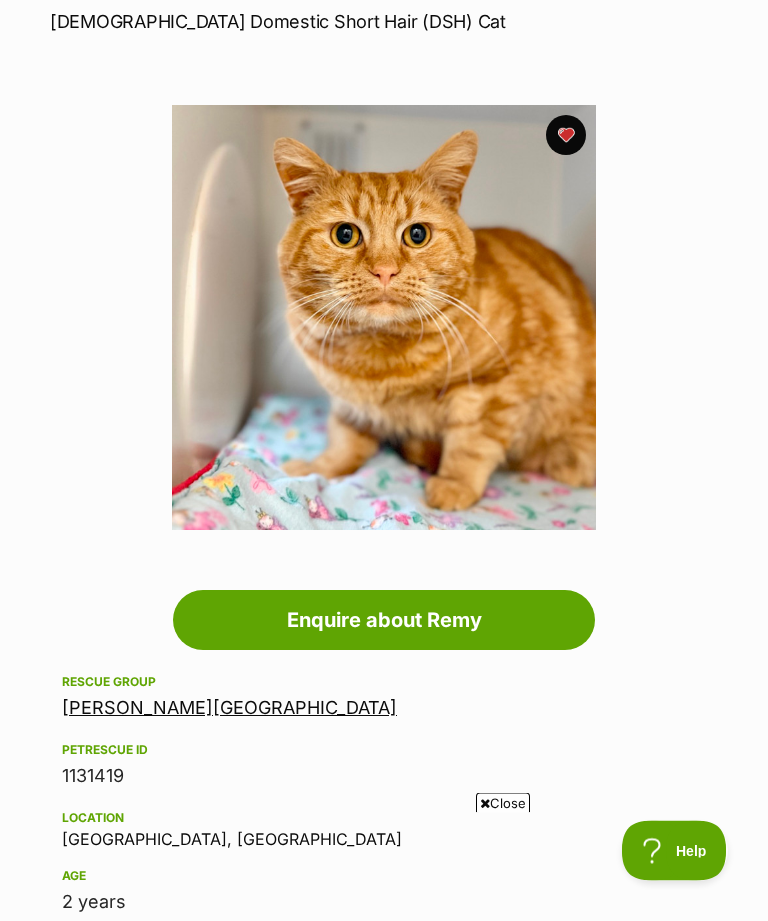 click on "[PERSON_NAME][GEOGRAPHIC_DATA]" at bounding box center (229, 708) 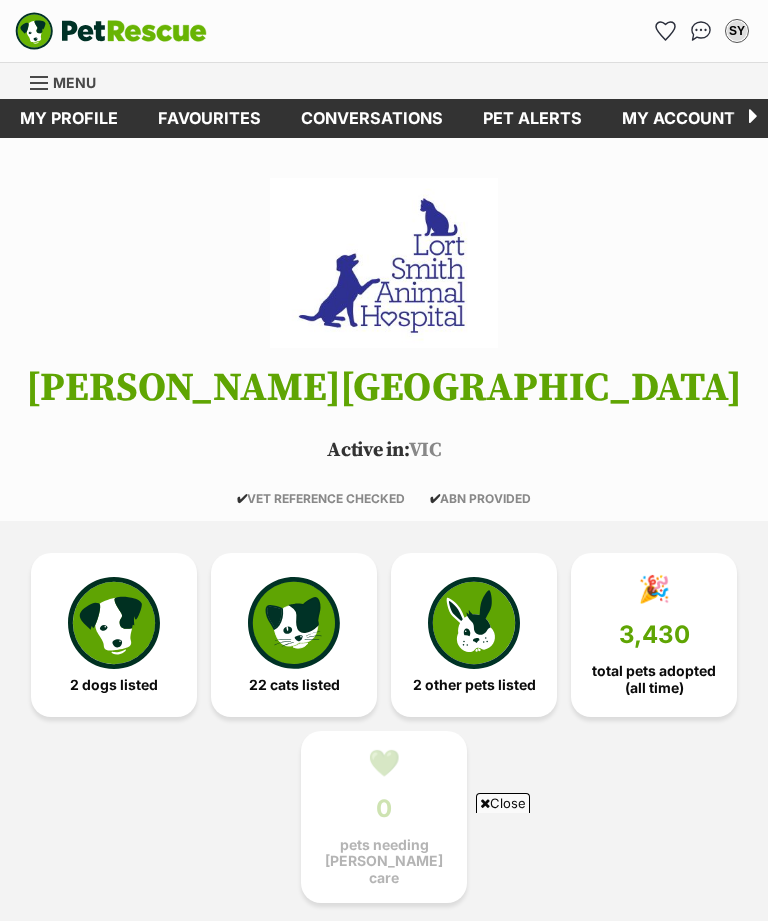 scroll, scrollTop: 1953, scrollLeft: 0, axis: vertical 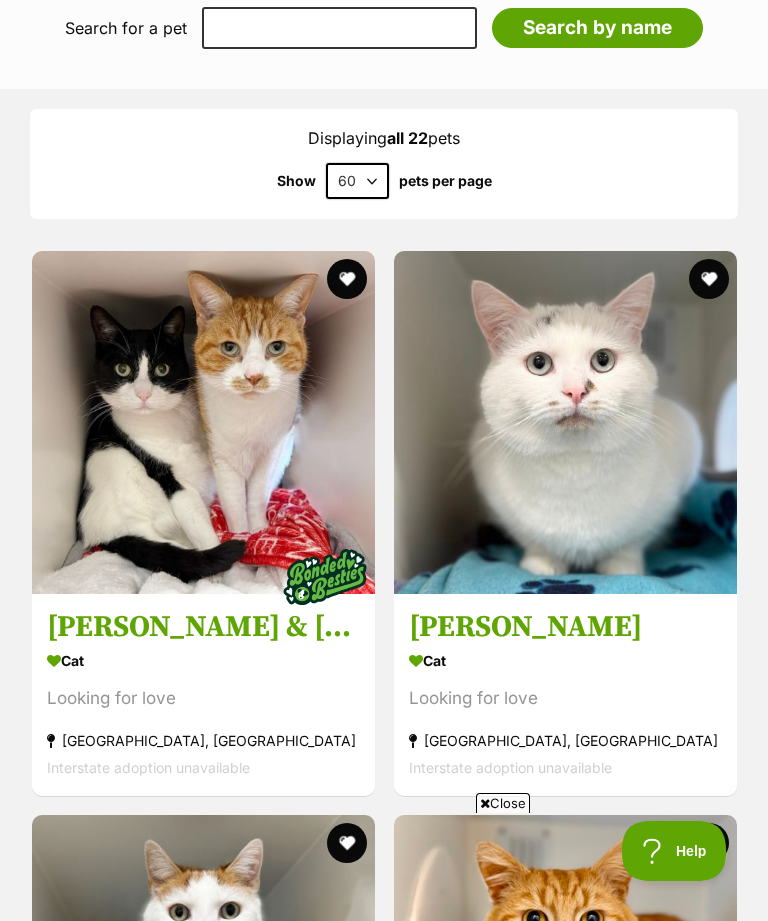 click at bounding box center (203, 422) 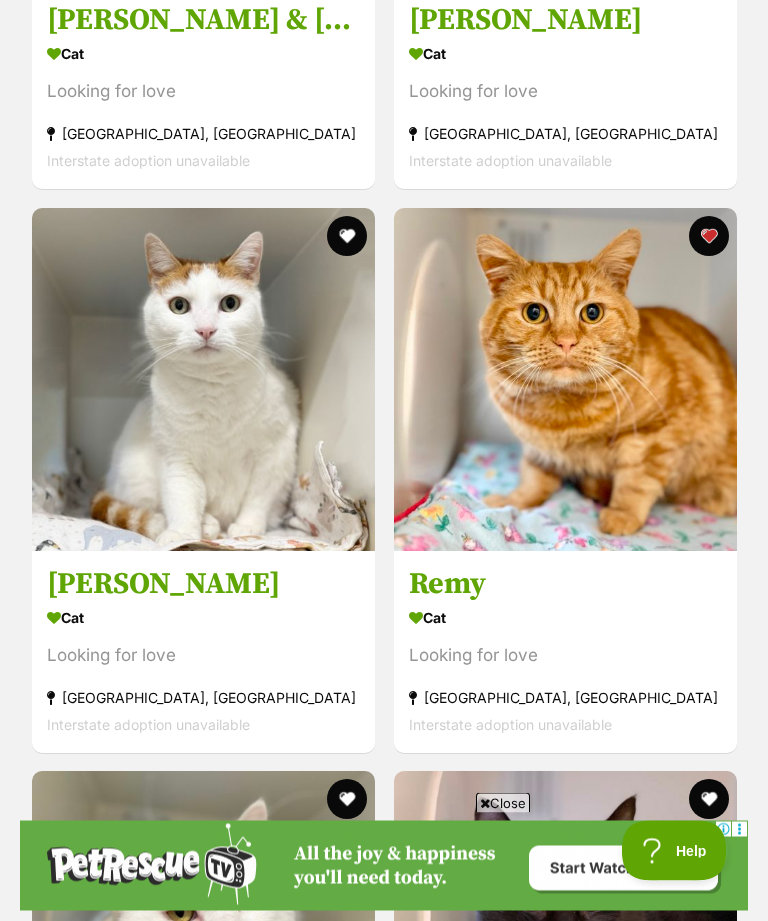 scroll, scrollTop: 2705, scrollLeft: 0, axis: vertical 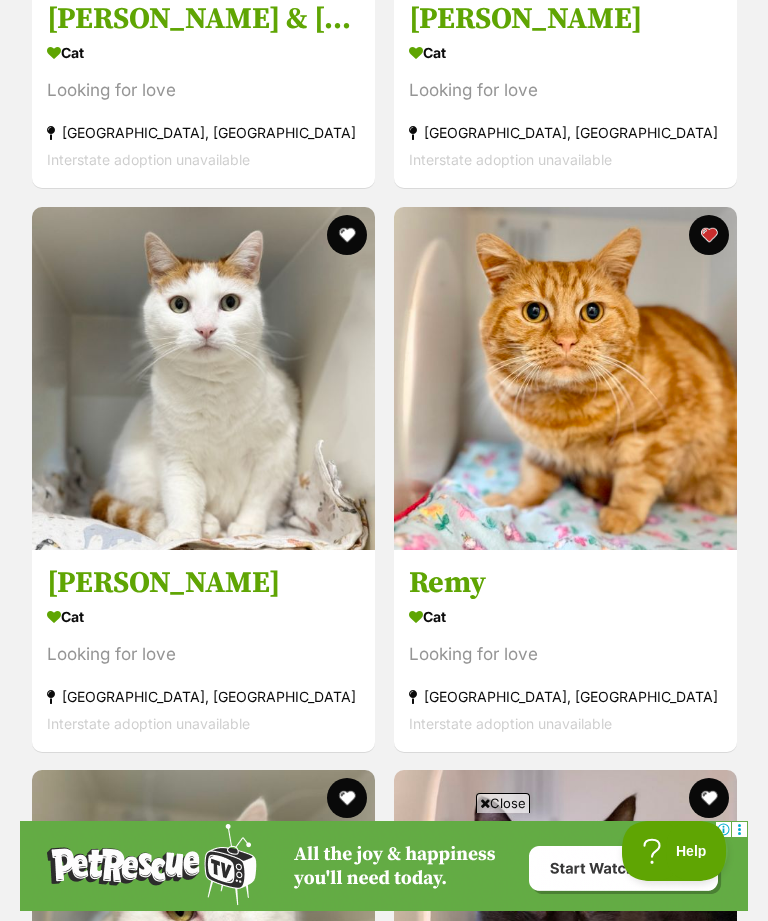 click at bounding box center [565, 378] 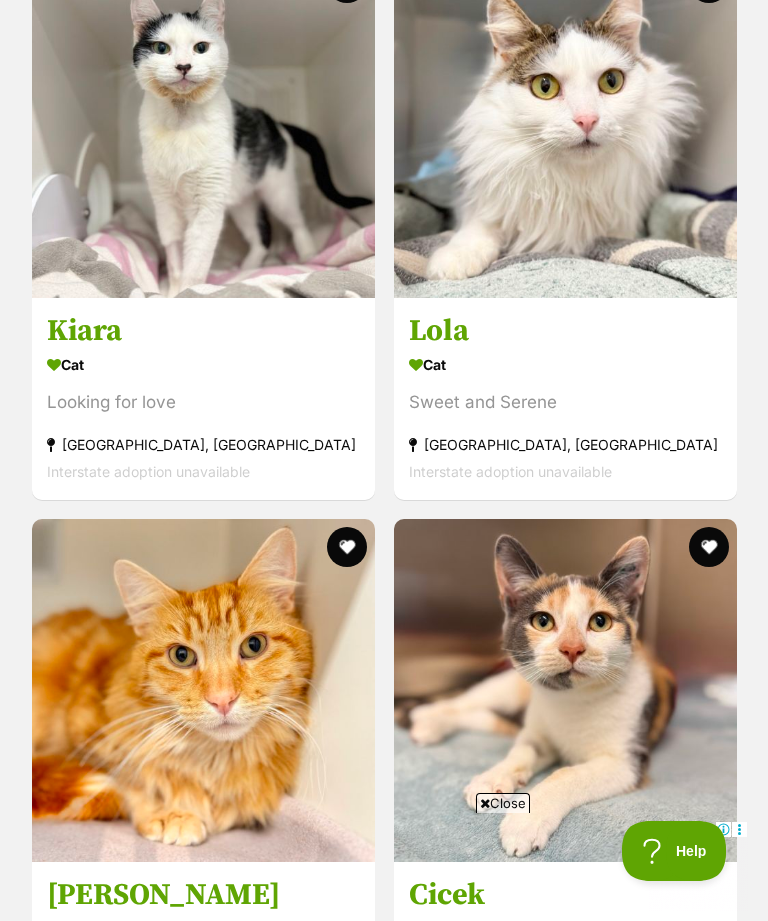 scroll, scrollTop: 4025, scrollLeft: 0, axis: vertical 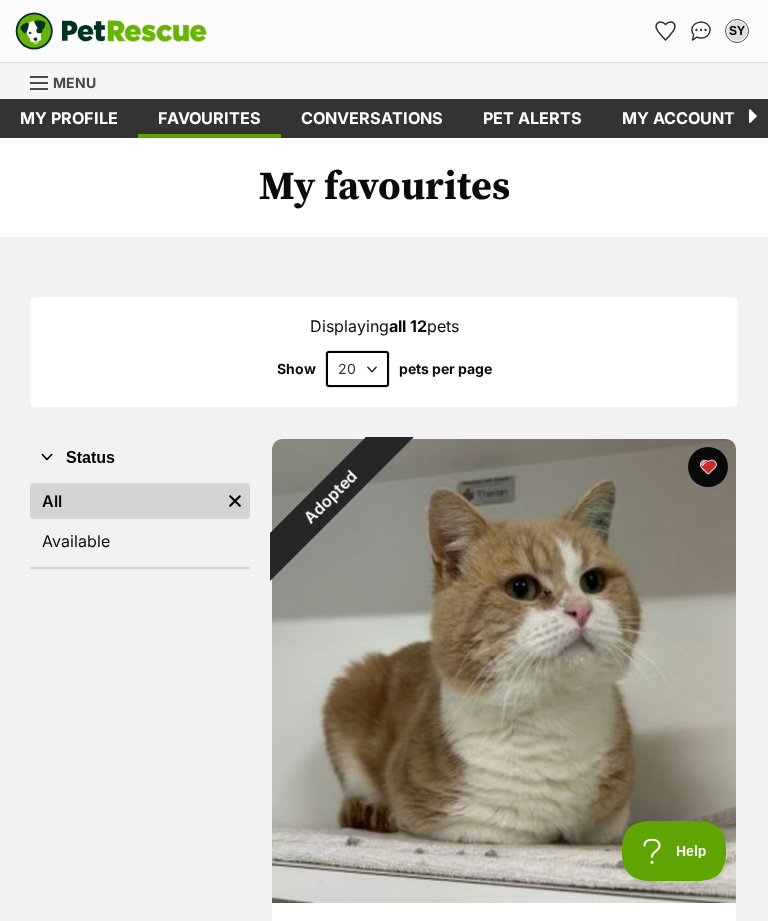 click on "Menu" at bounding box center [70, 81] 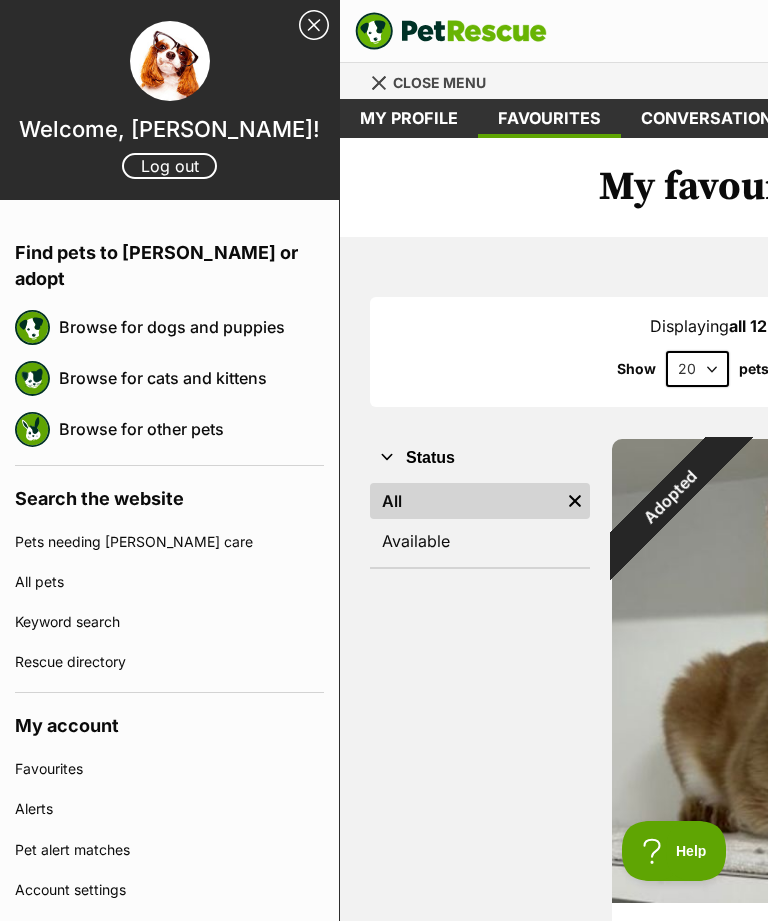 click on "Browse for cats and kittens" at bounding box center [191, 378] 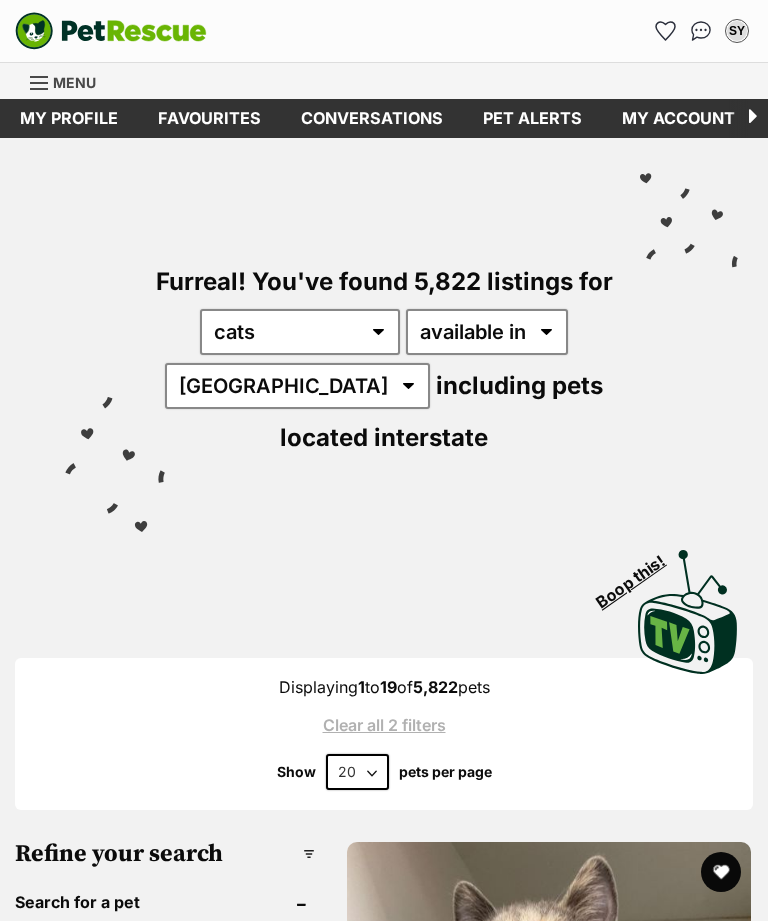 scroll, scrollTop: 0, scrollLeft: 0, axis: both 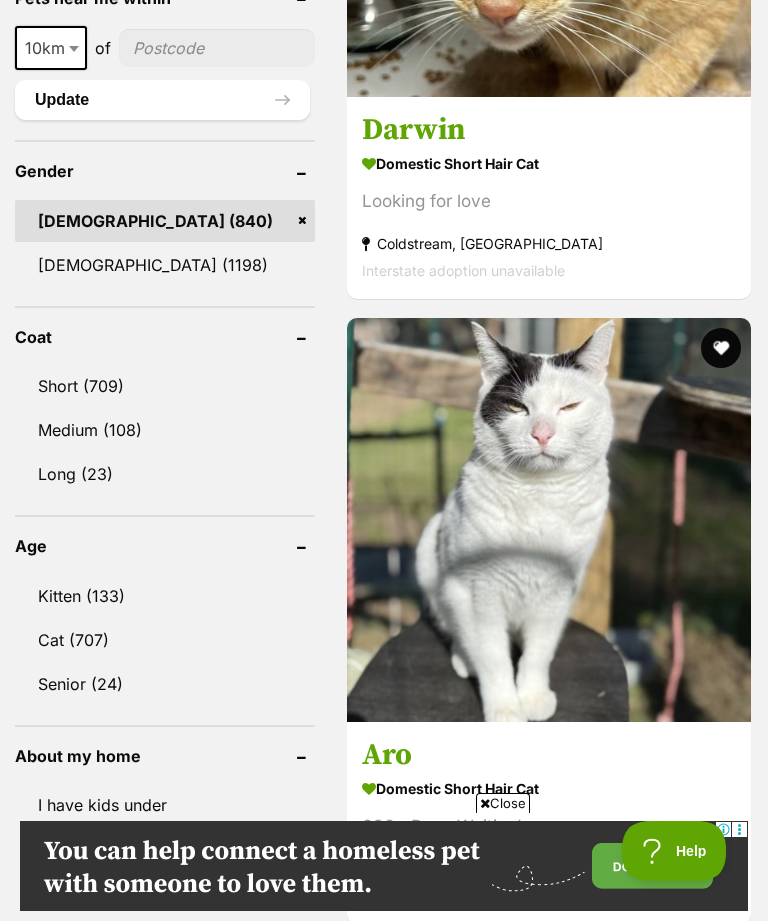 click on "Cat (707)" at bounding box center (165, 640) 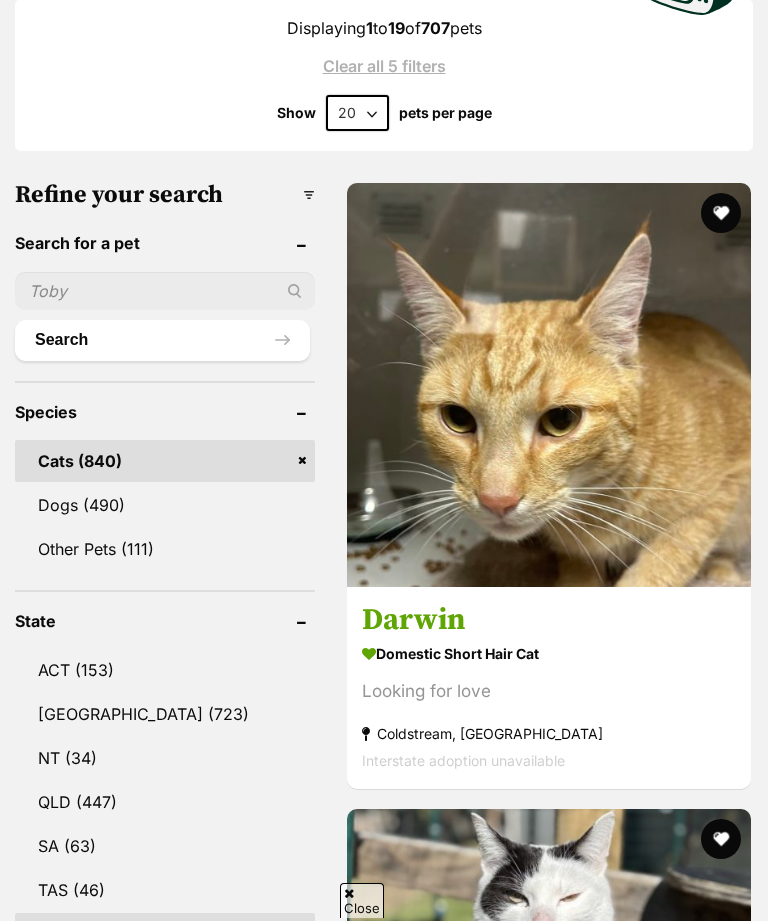 scroll, scrollTop: 1260, scrollLeft: 0, axis: vertical 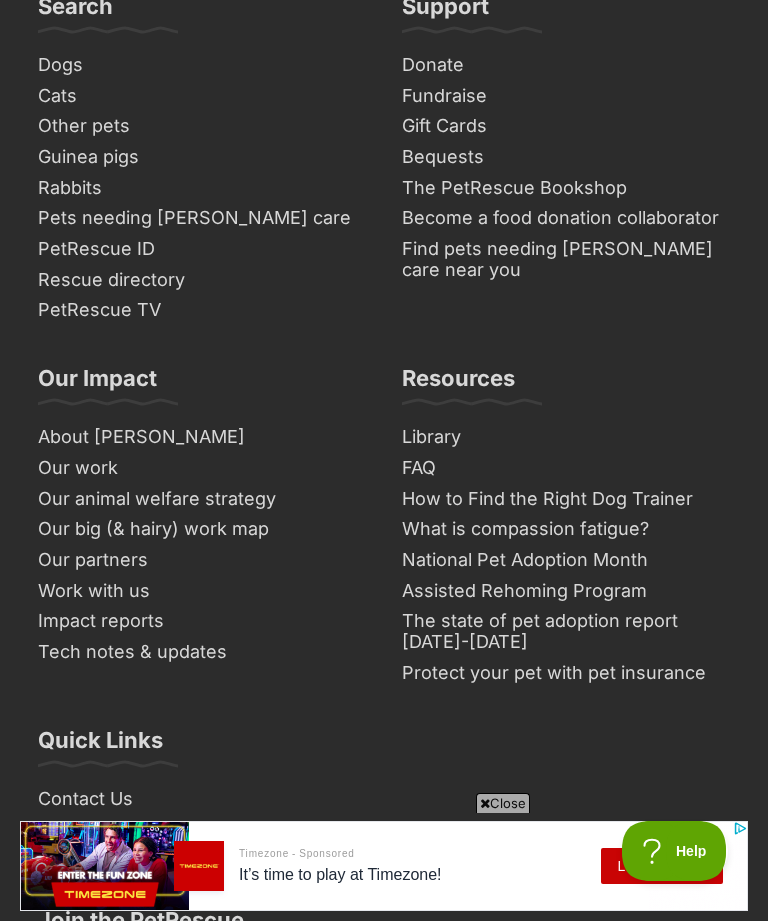 click on "Next" at bounding box center (549, -296) 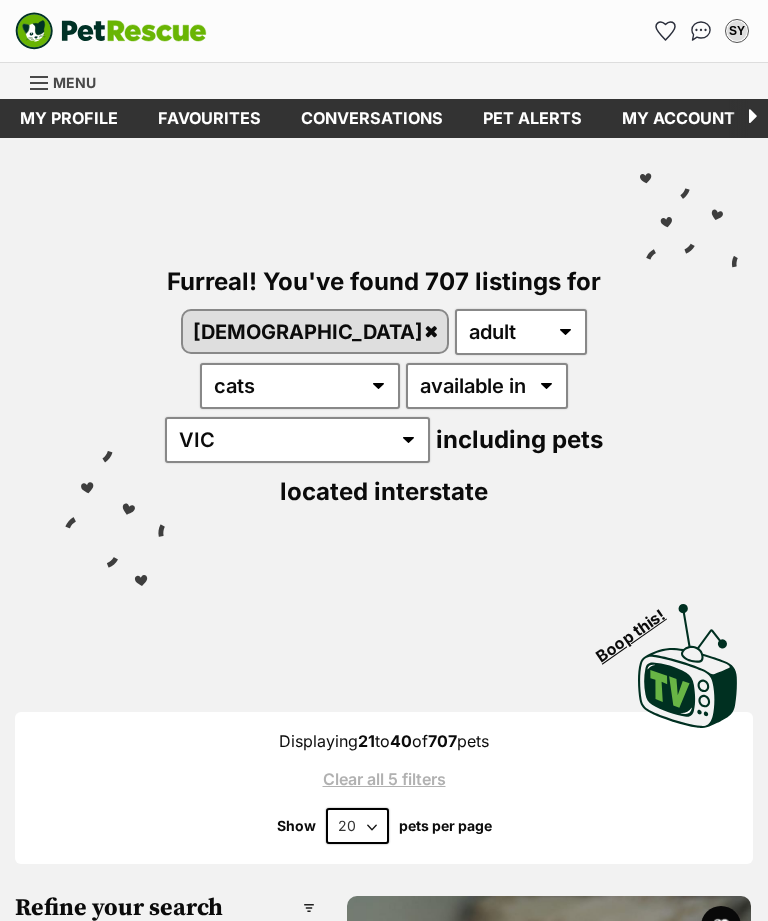 scroll, scrollTop: 0, scrollLeft: 0, axis: both 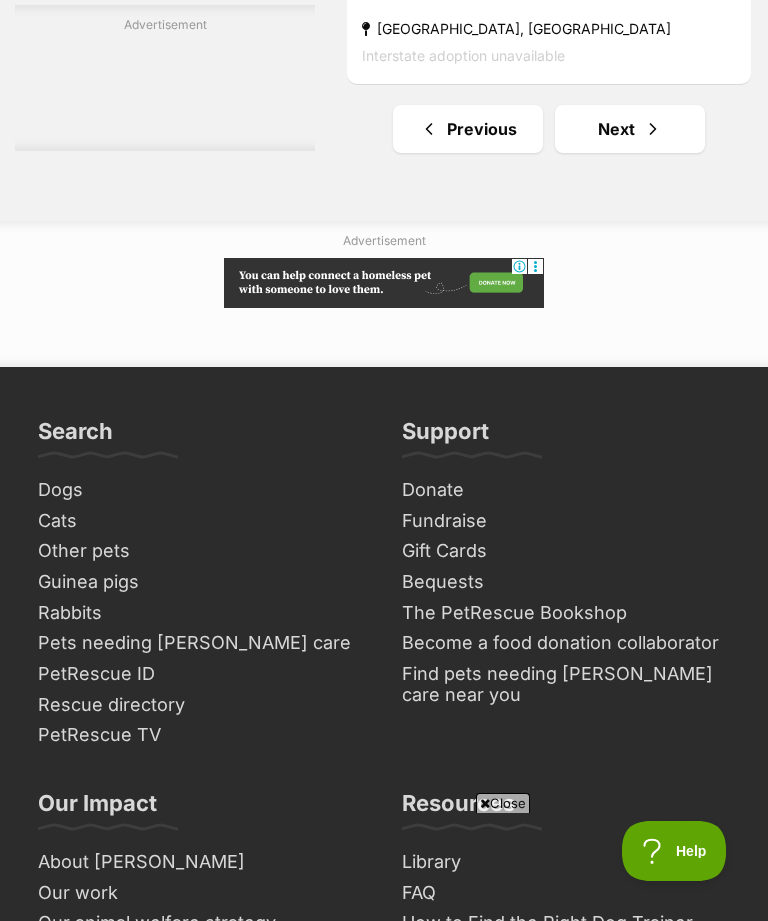 click on "Domestic Short Hair (DSH) Cat" at bounding box center [549, -51] 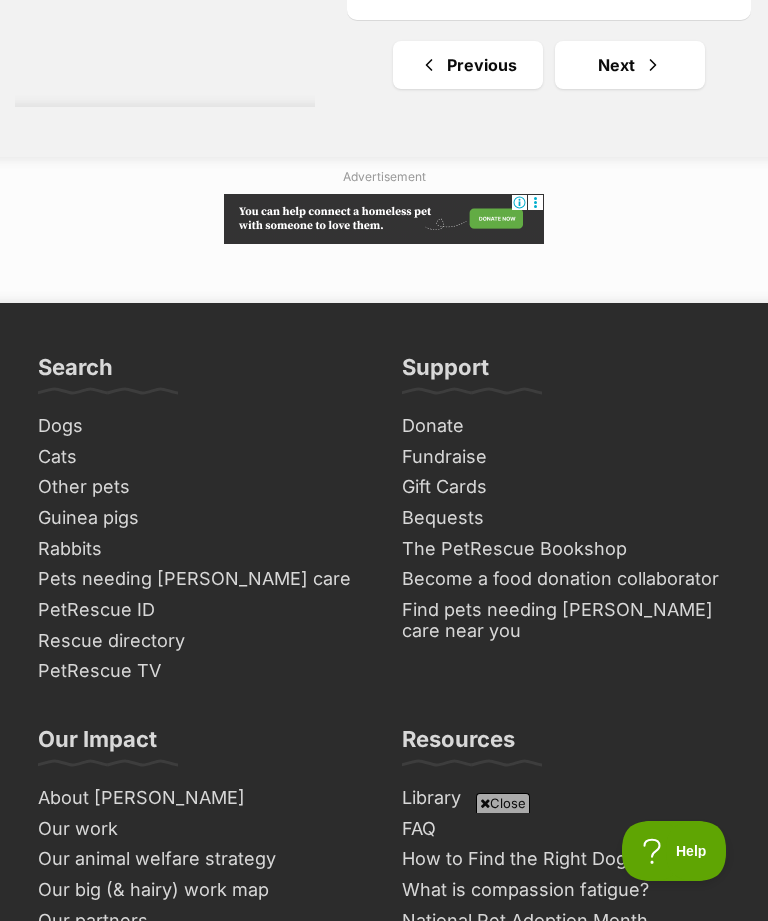 scroll, scrollTop: 15047, scrollLeft: 0, axis: vertical 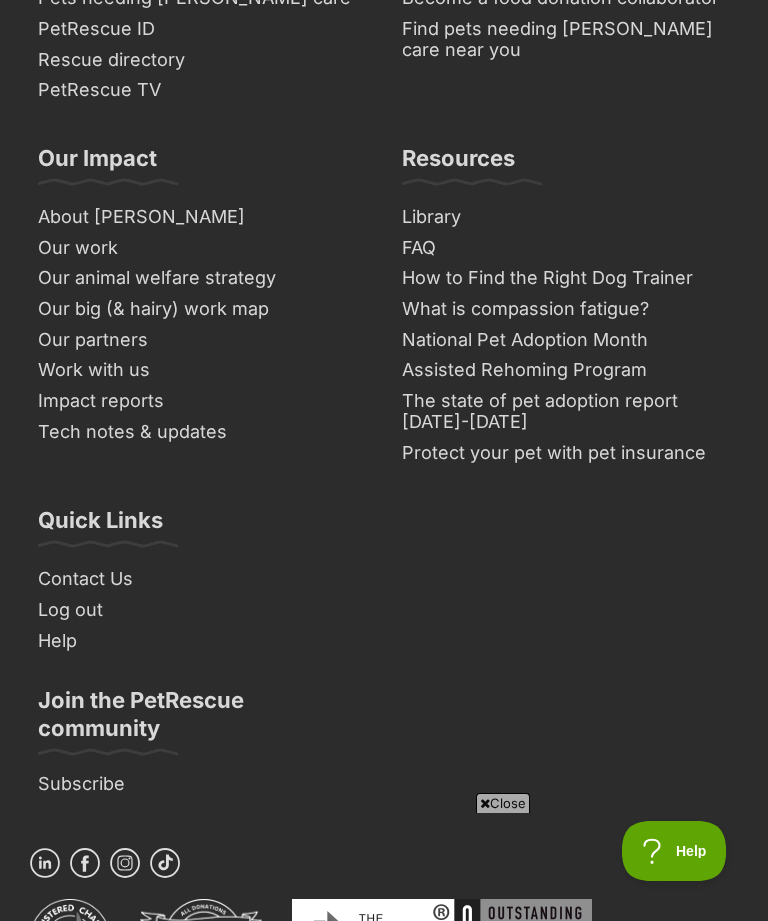 click on "Next" at bounding box center (630, -516) 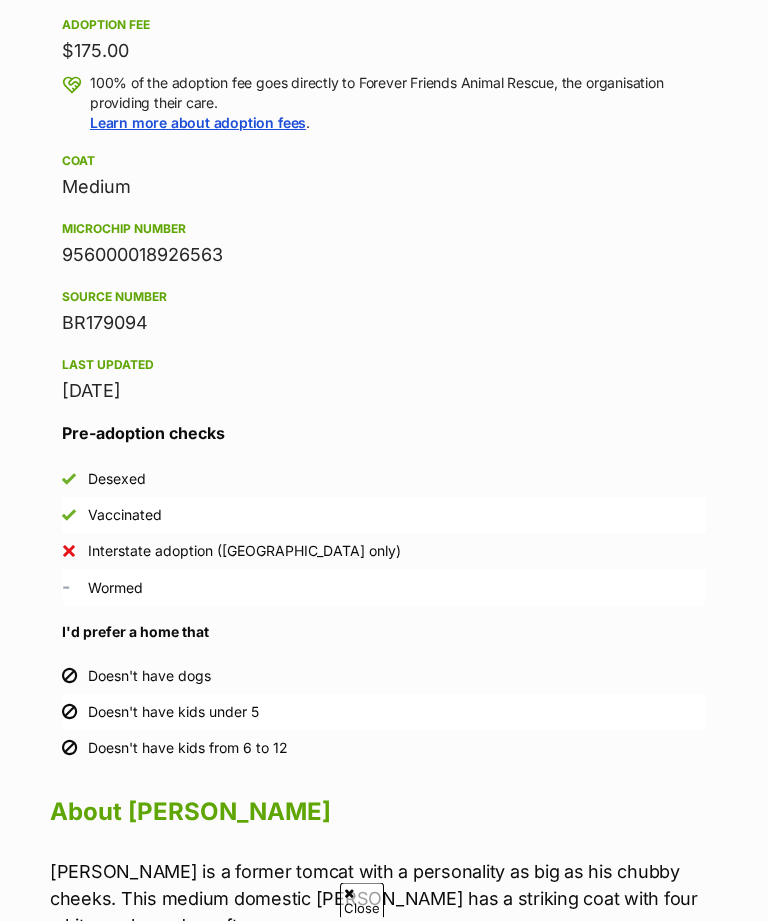scroll, scrollTop: 0, scrollLeft: 0, axis: both 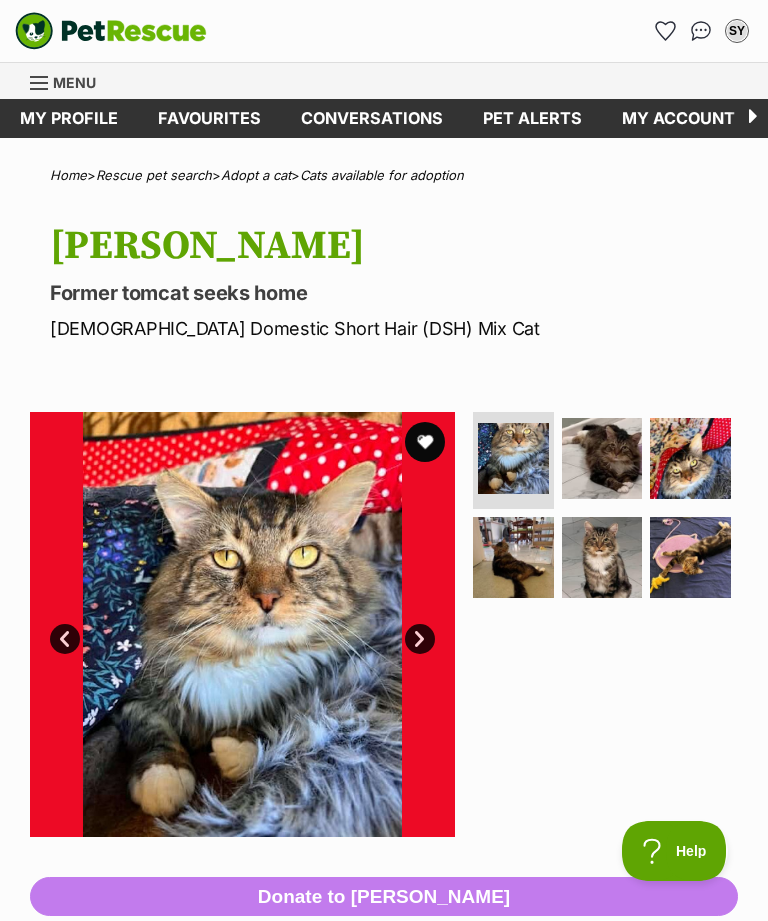 click at bounding box center [602, 557] 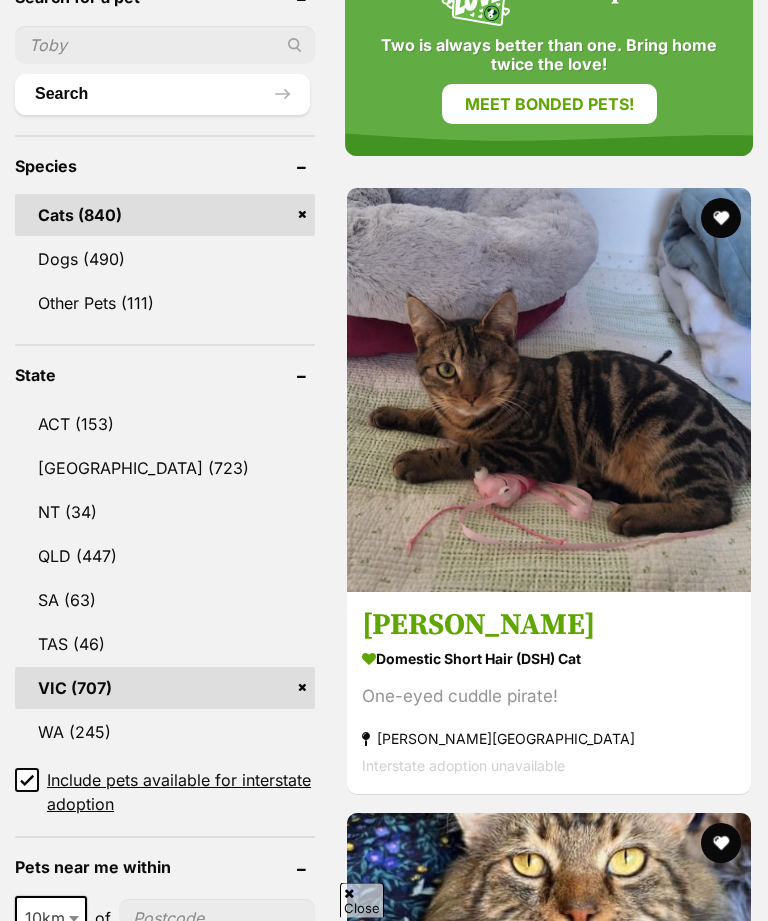 scroll, scrollTop: 2271, scrollLeft: 0, axis: vertical 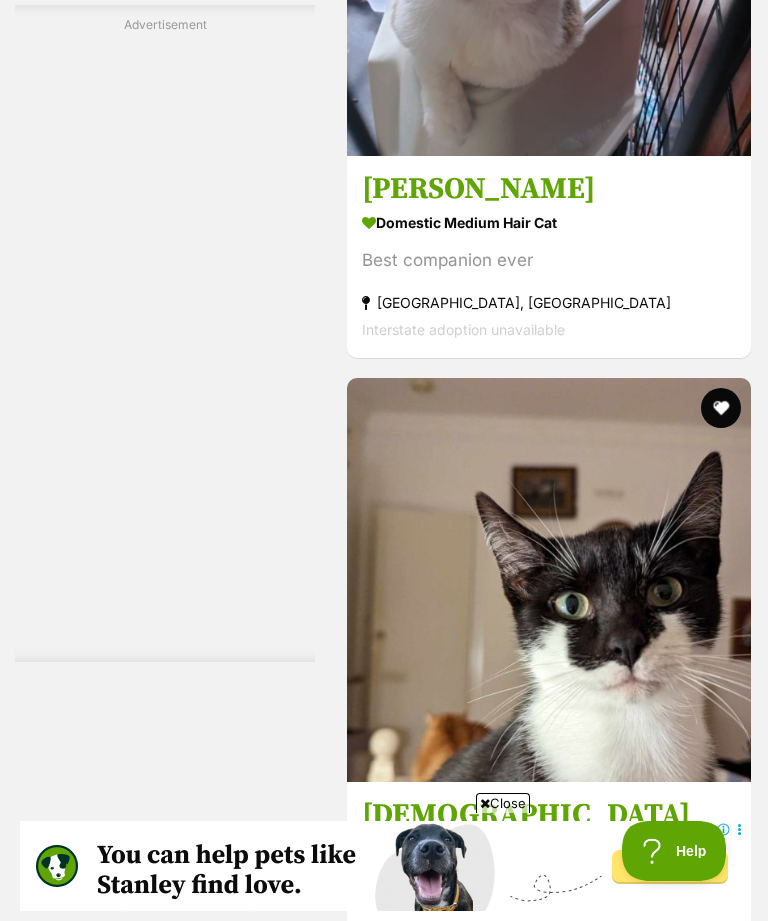 click on "Cedric" at bounding box center (549, 190) 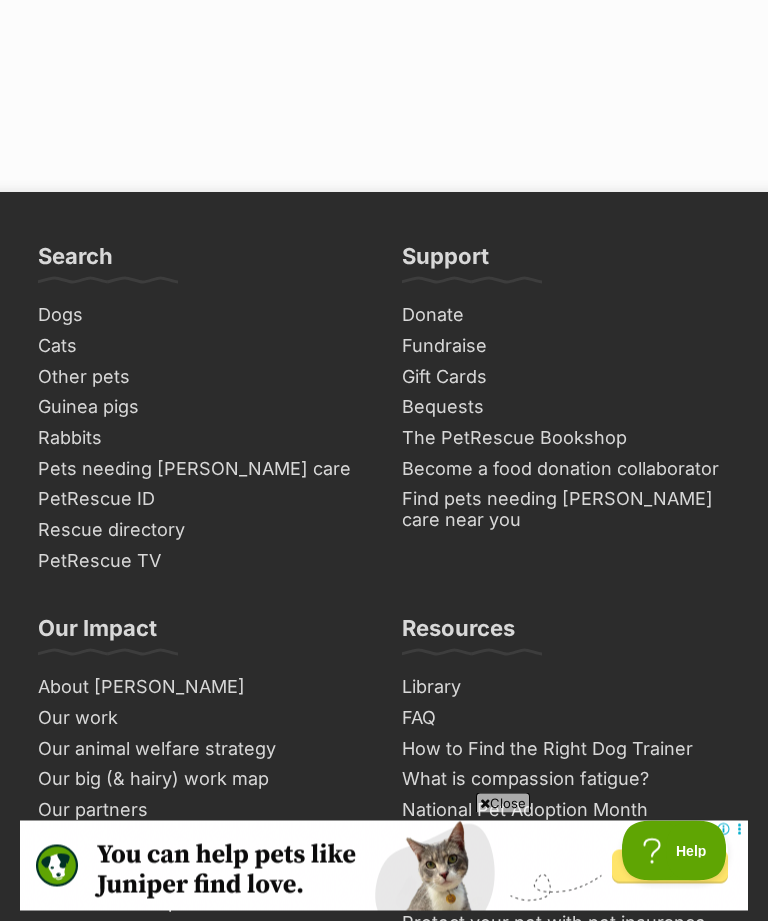 scroll, scrollTop: 14938, scrollLeft: 0, axis: vertical 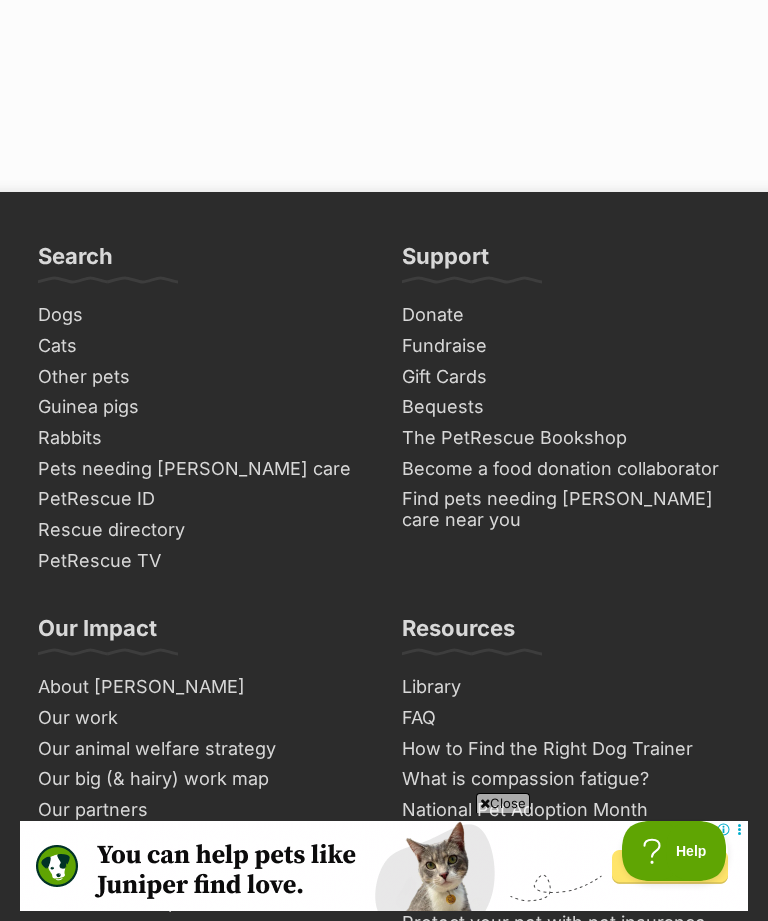 click on "Next" at bounding box center (630, -157) 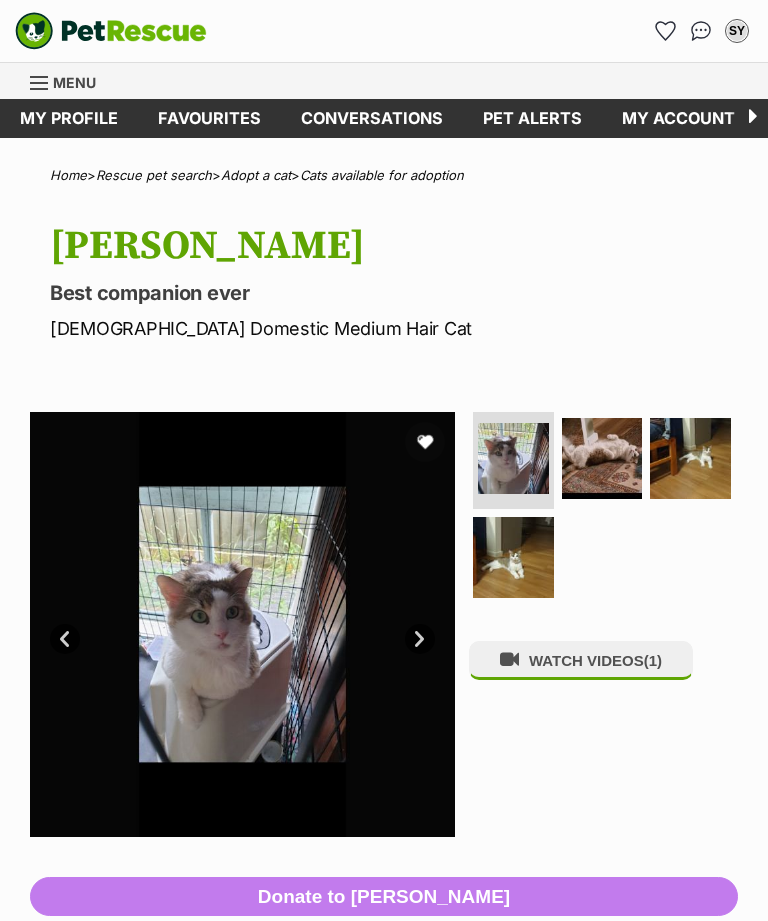 scroll, scrollTop: 0, scrollLeft: 0, axis: both 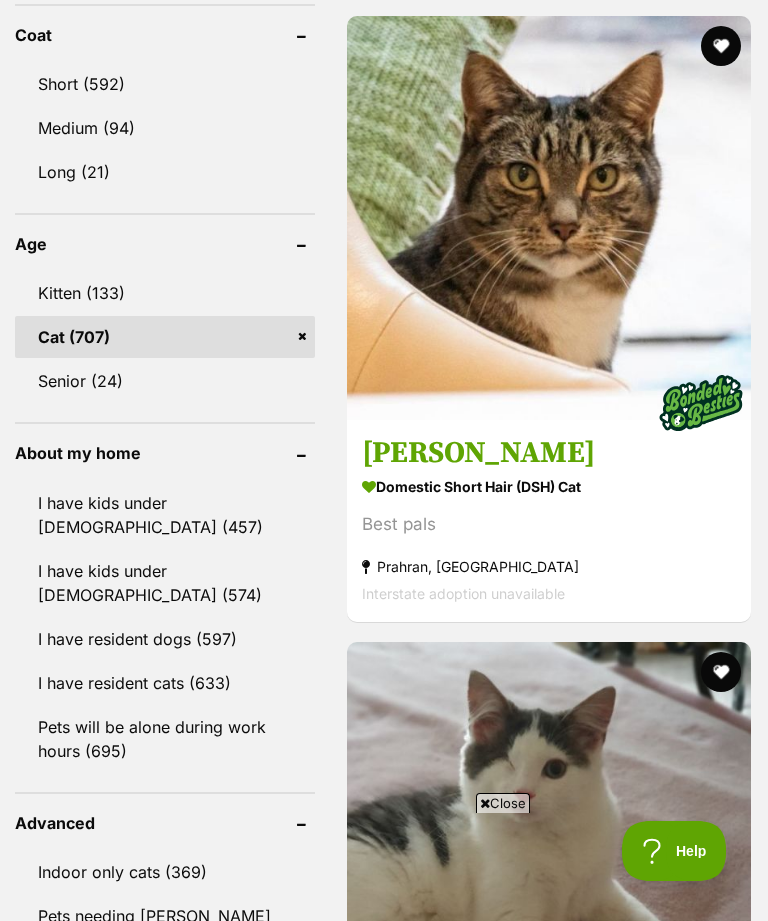 click on "[PERSON_NAME]" at bounding box center (549, 454) 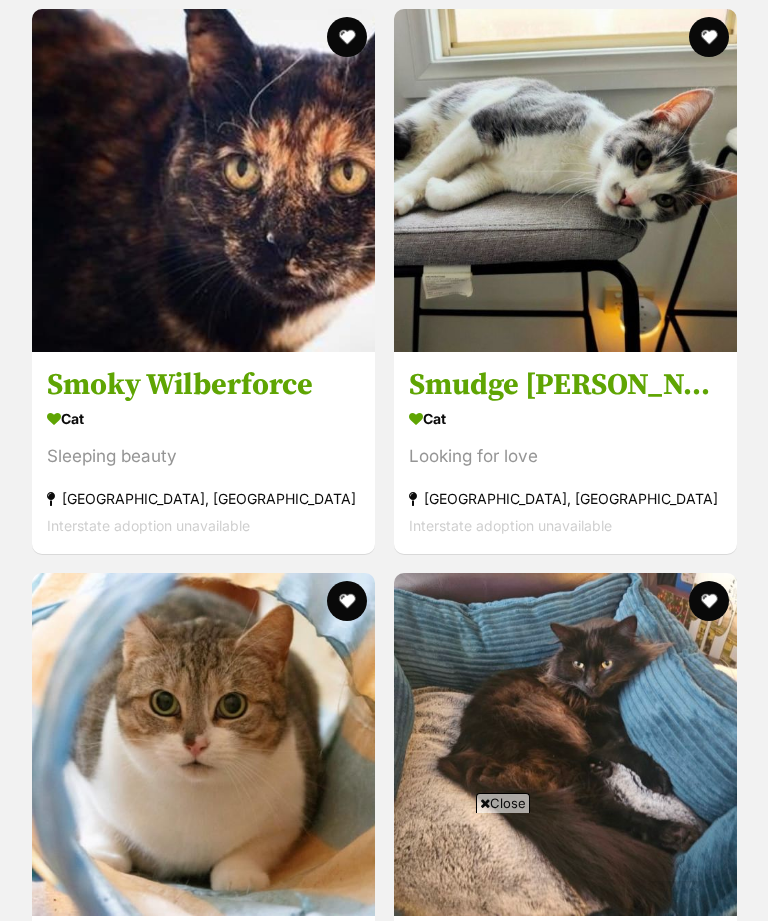 scroll, scrollTop: 2715, scrollLeft: 0, axis: vertical 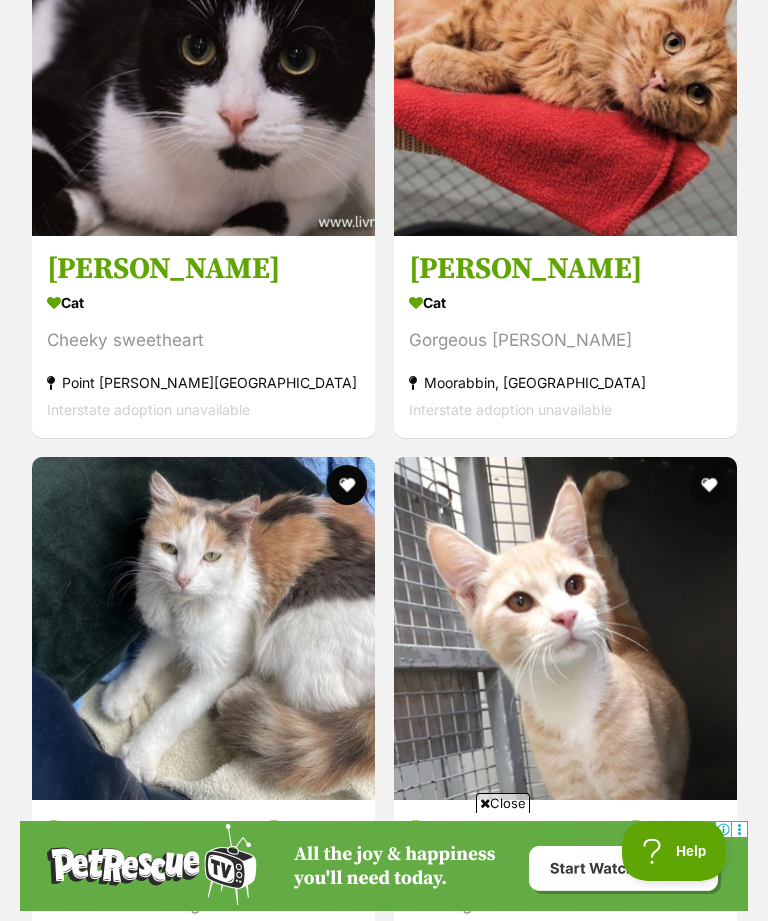 click on "[PERSON_NAME]" at bounding box center [565, 269] 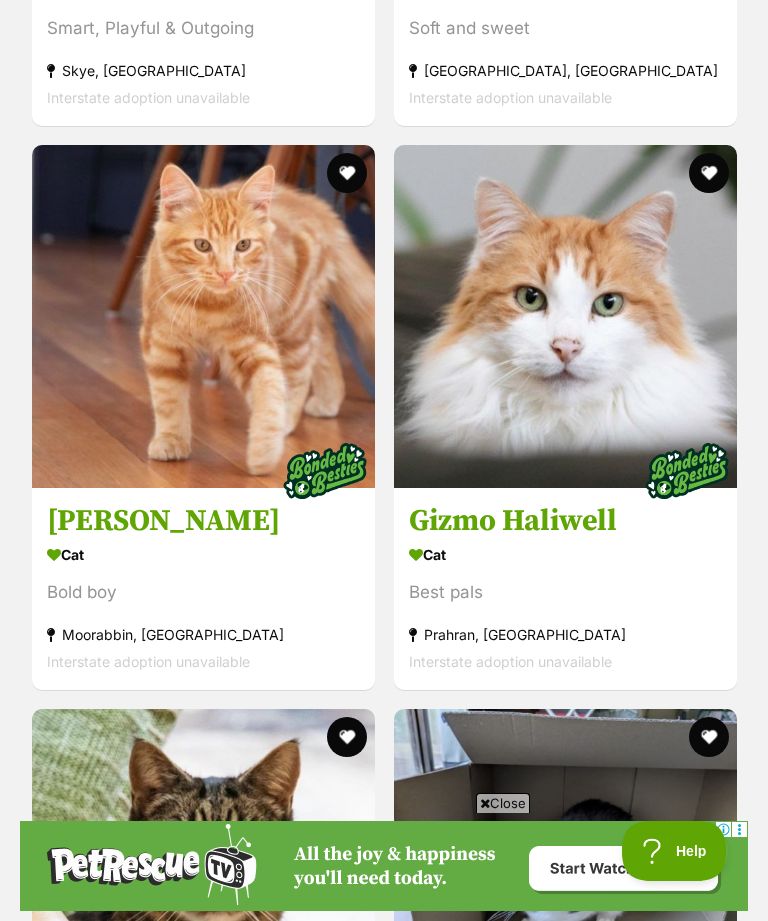 scroll, scrollTop: 6715, scrollLeft: 0, axis: vertical 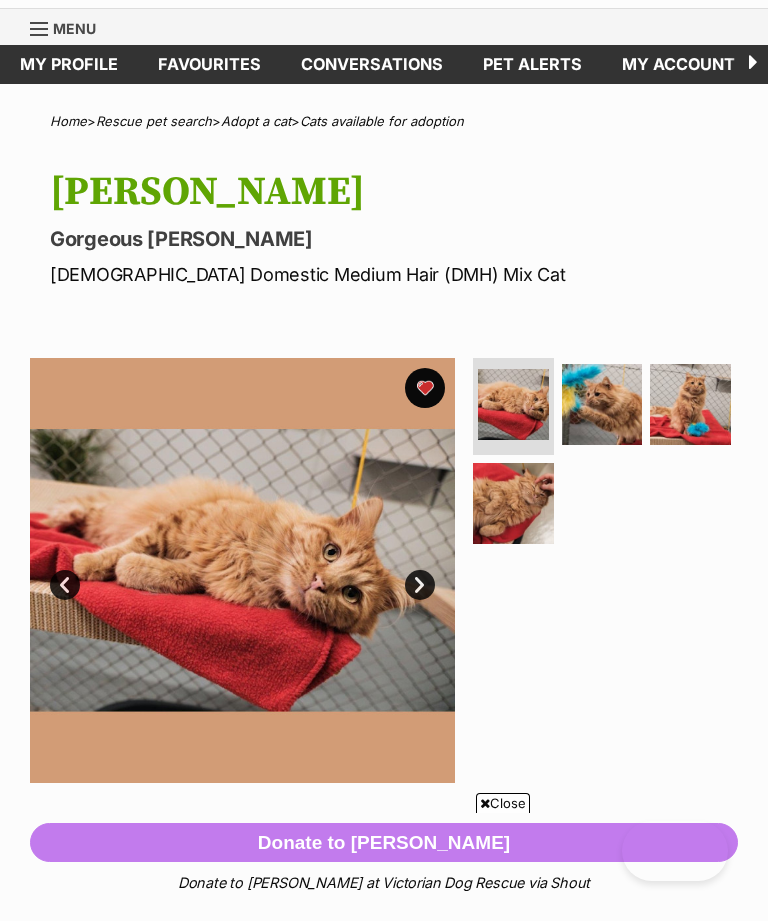 click at bounding box center [690, 404] 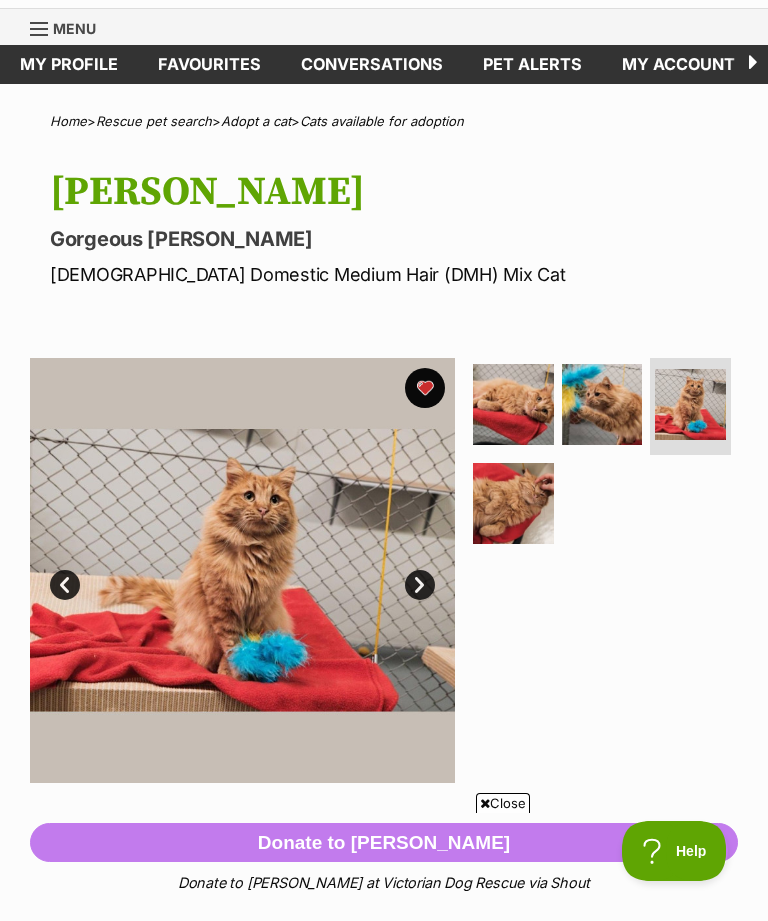 scroll, scrollTop: 0, scrollLeft: 0, axis: both 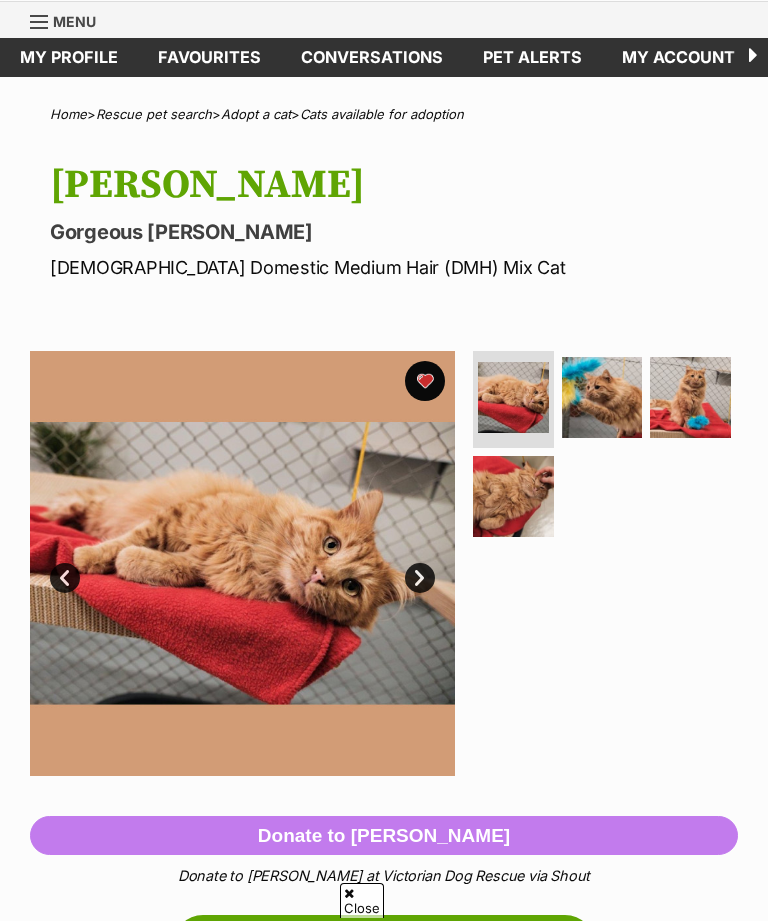 click at bounding box center [690, 397] 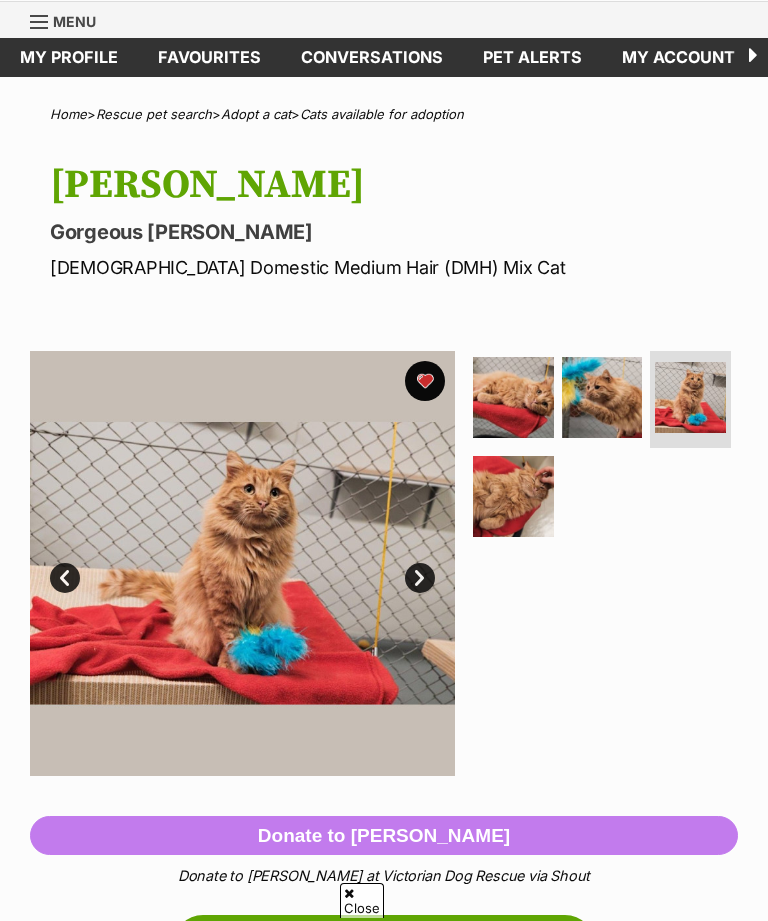click at bounding box center [513, 496] 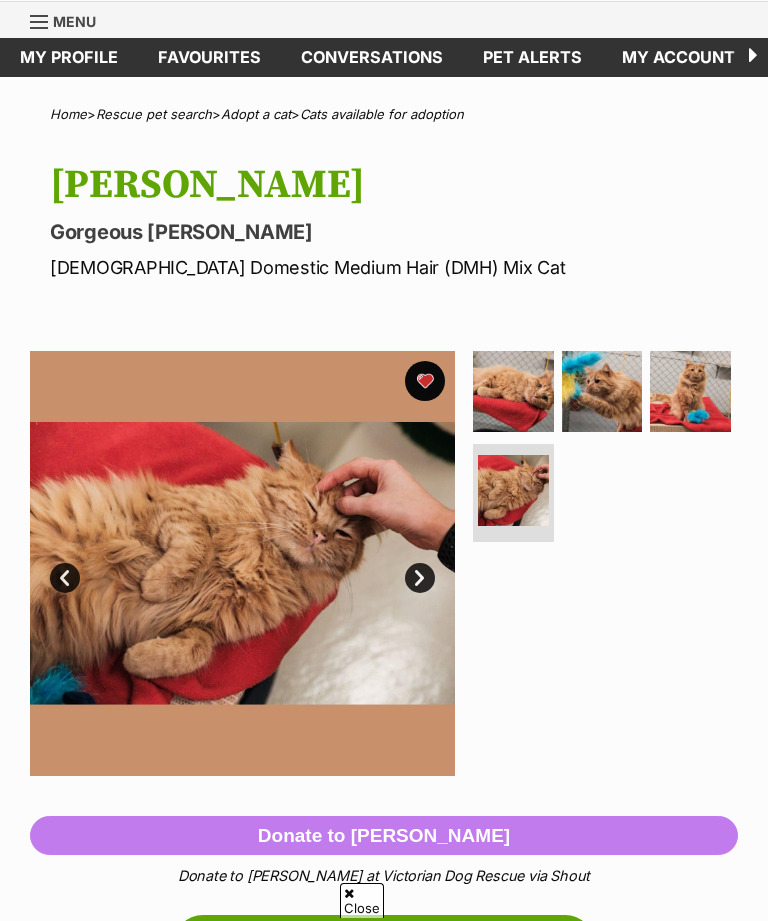 click at bounding box center (602, 391) 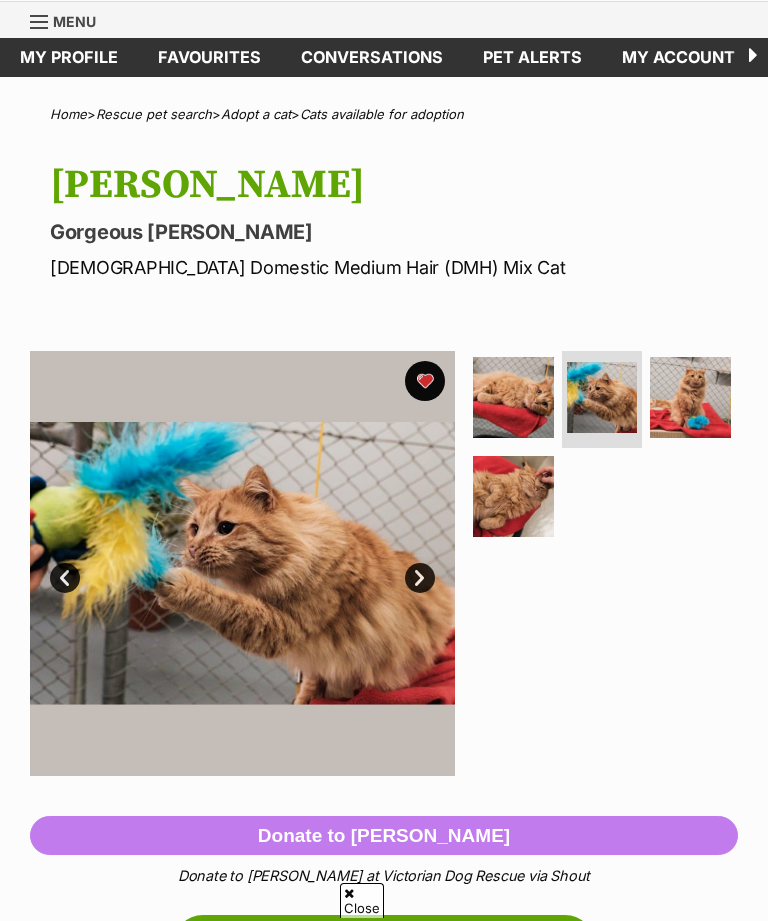 click at bounding box center (513, 496) 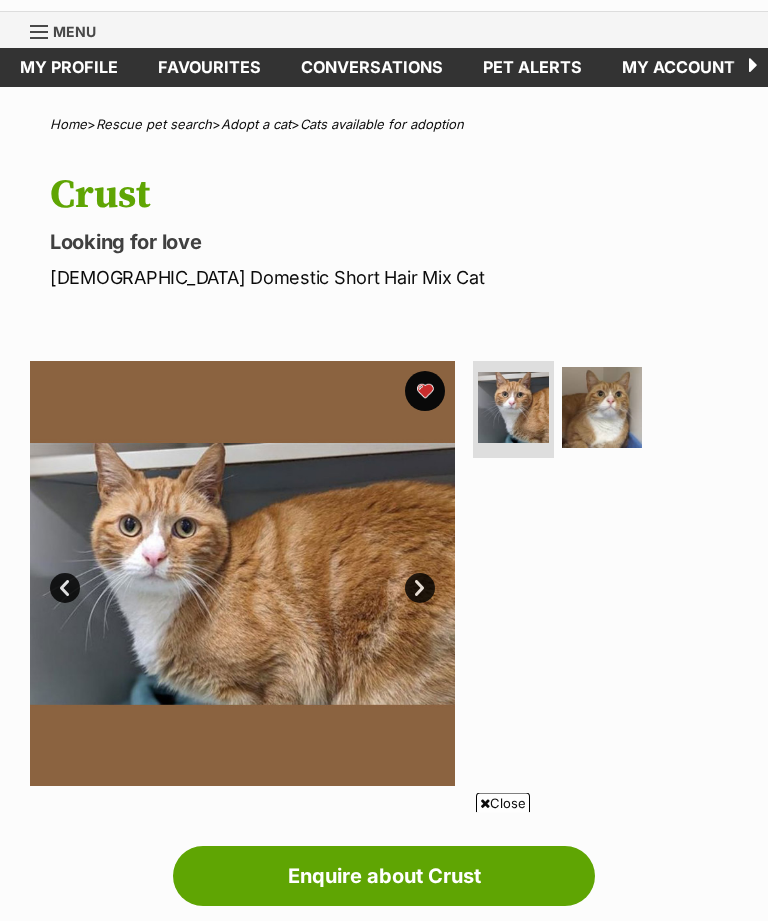 scroll, scrollTop: 51, scrollLeft: 0, axis: vertical 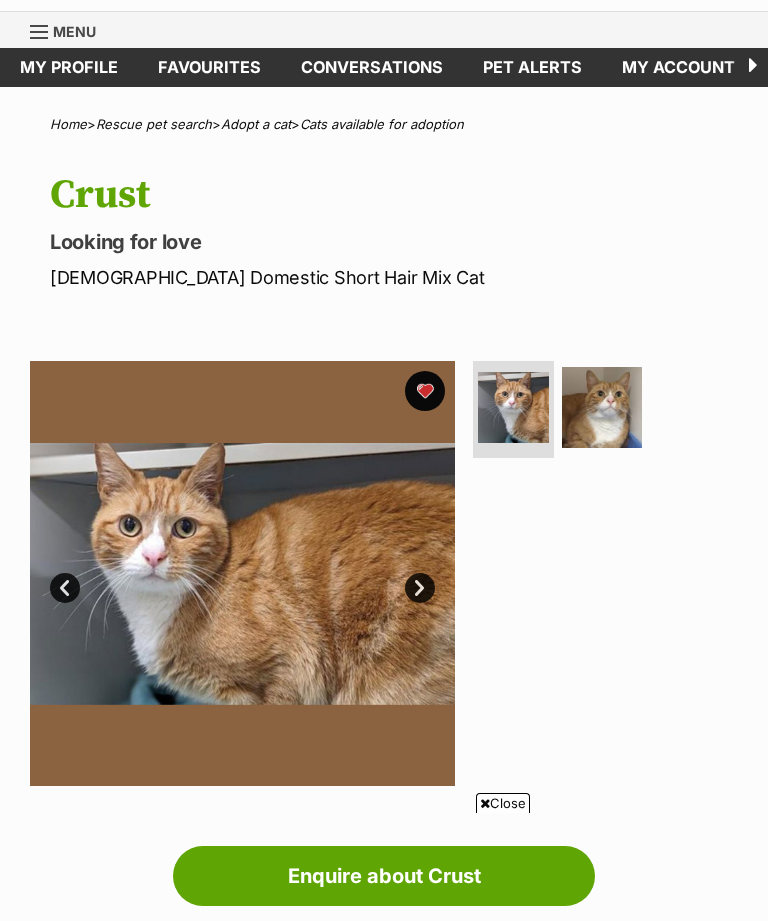 click at bounding box center (602, 407) 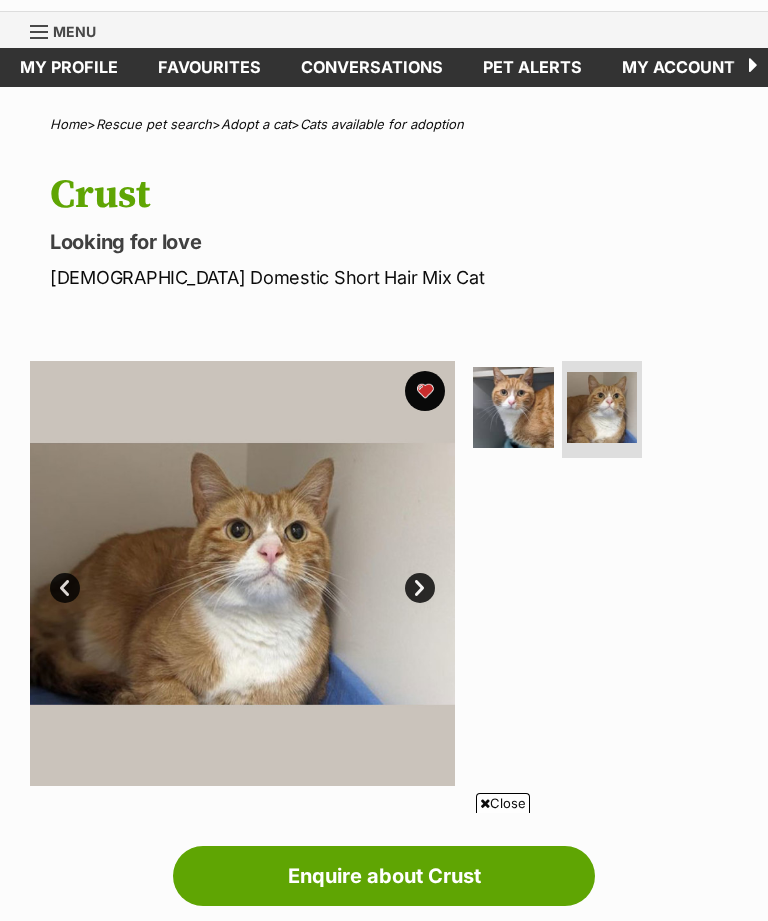 click at bounding box center [513, 407] 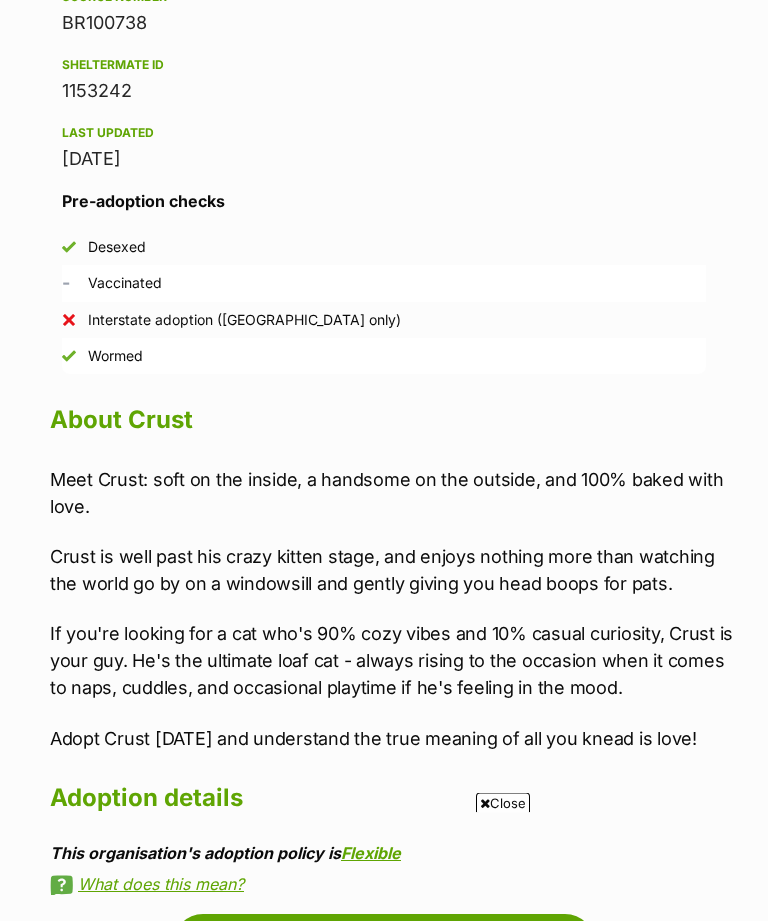 scroll, scrollTop: 1666, scrollLeft: 0, axis: vertical 